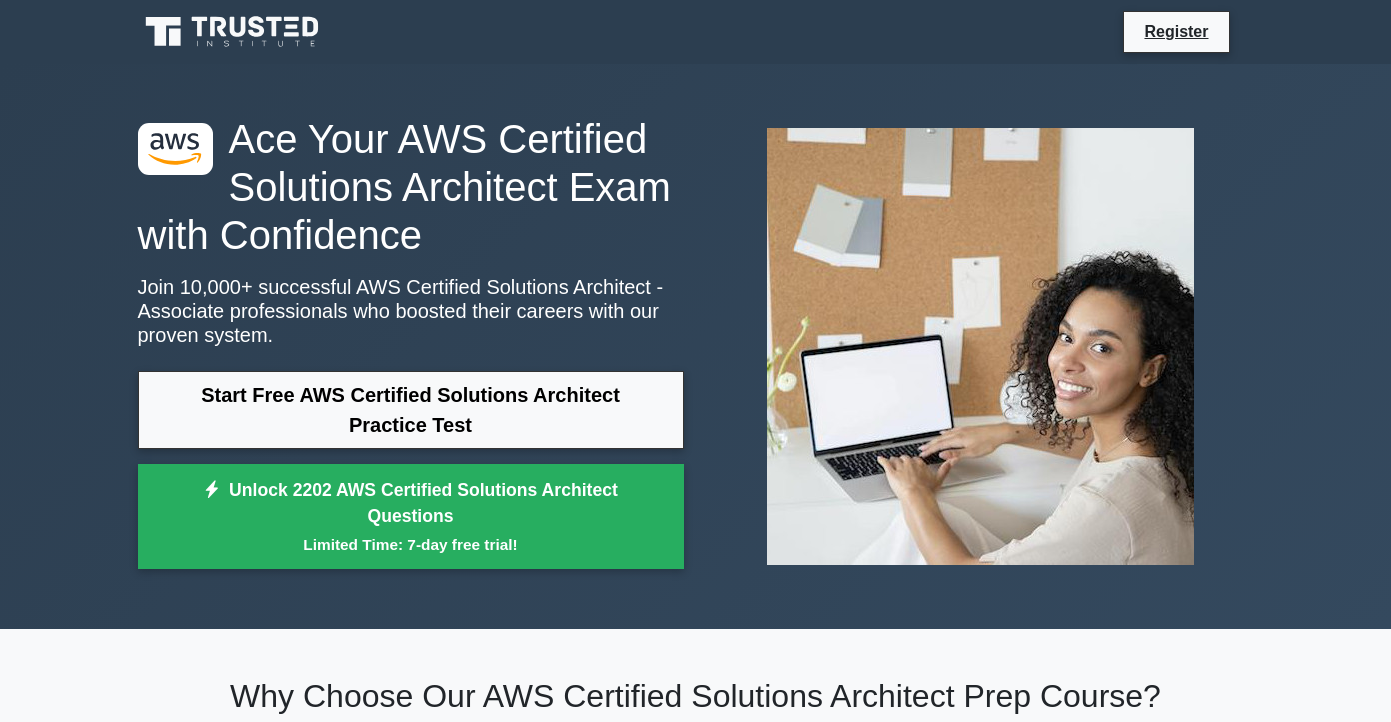 scroll, scrollTop: 945, scrollLeft: 0, axis: vertical 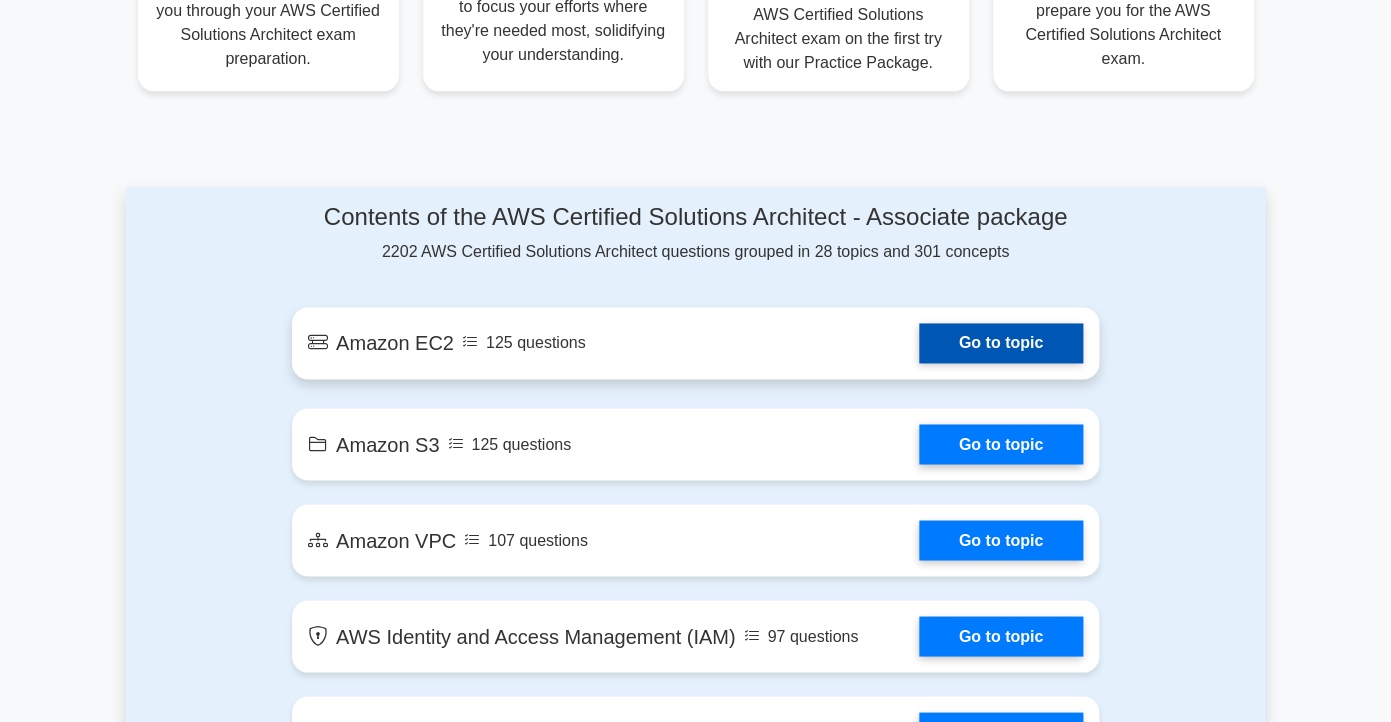 click on "Go to topic" at bounding box center [1001, 343] 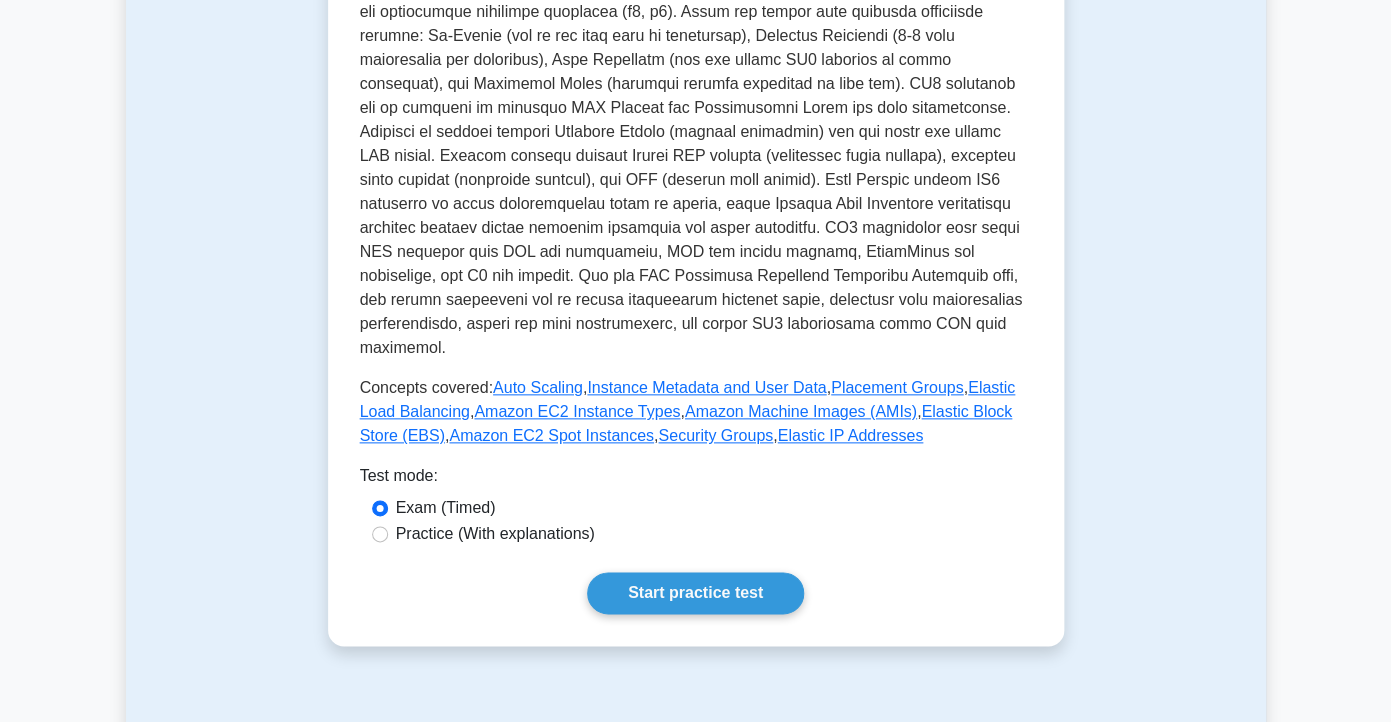scroll, scrollTop: 675, scrollLeft: 0, axis: vertical 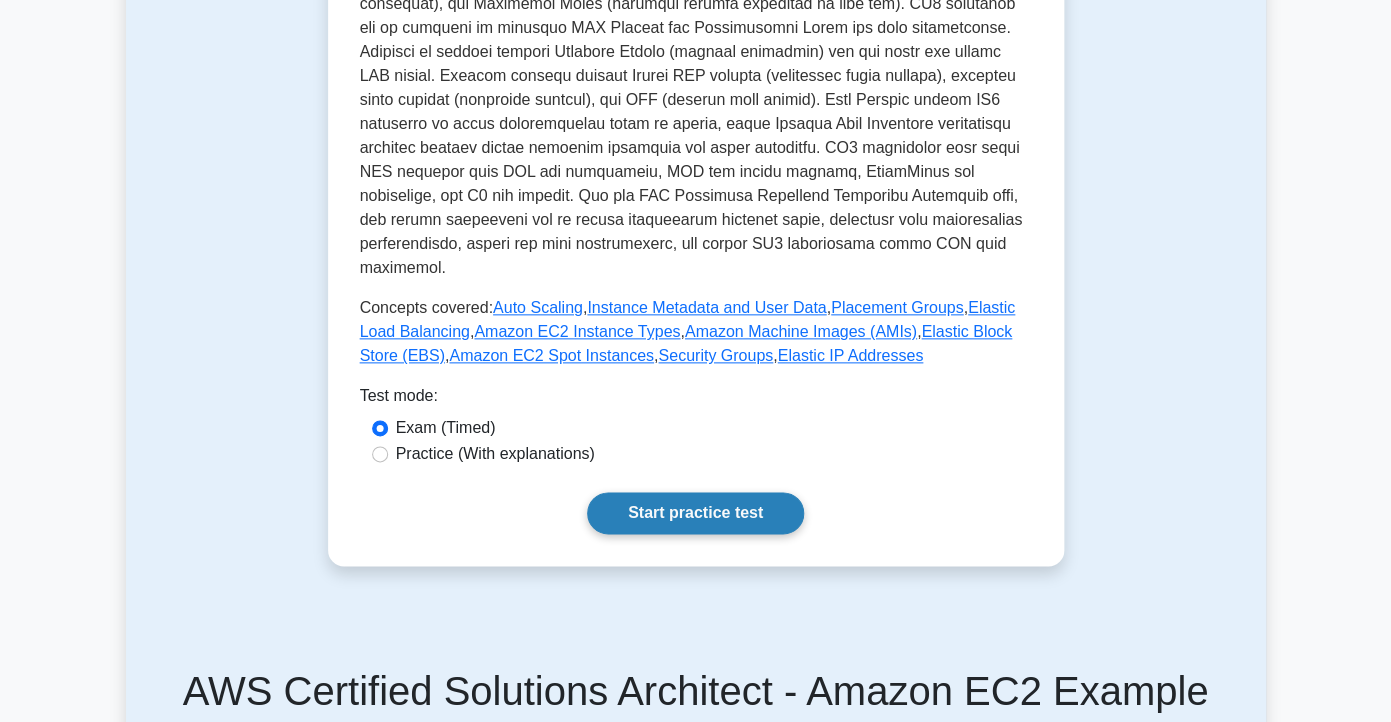 click on "Start practice test" at bounding box center (695, 513) 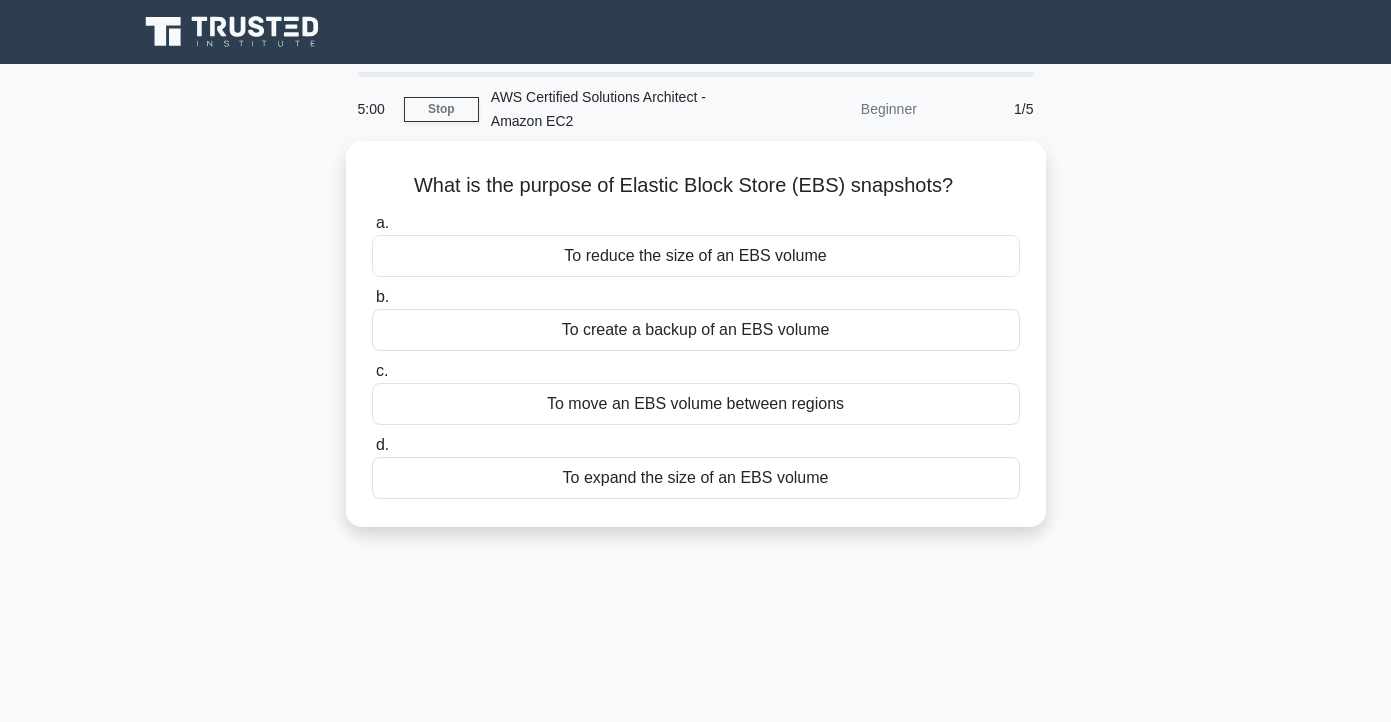 scroll, scrollTop: 0, scrollLeft: 0, axis: both 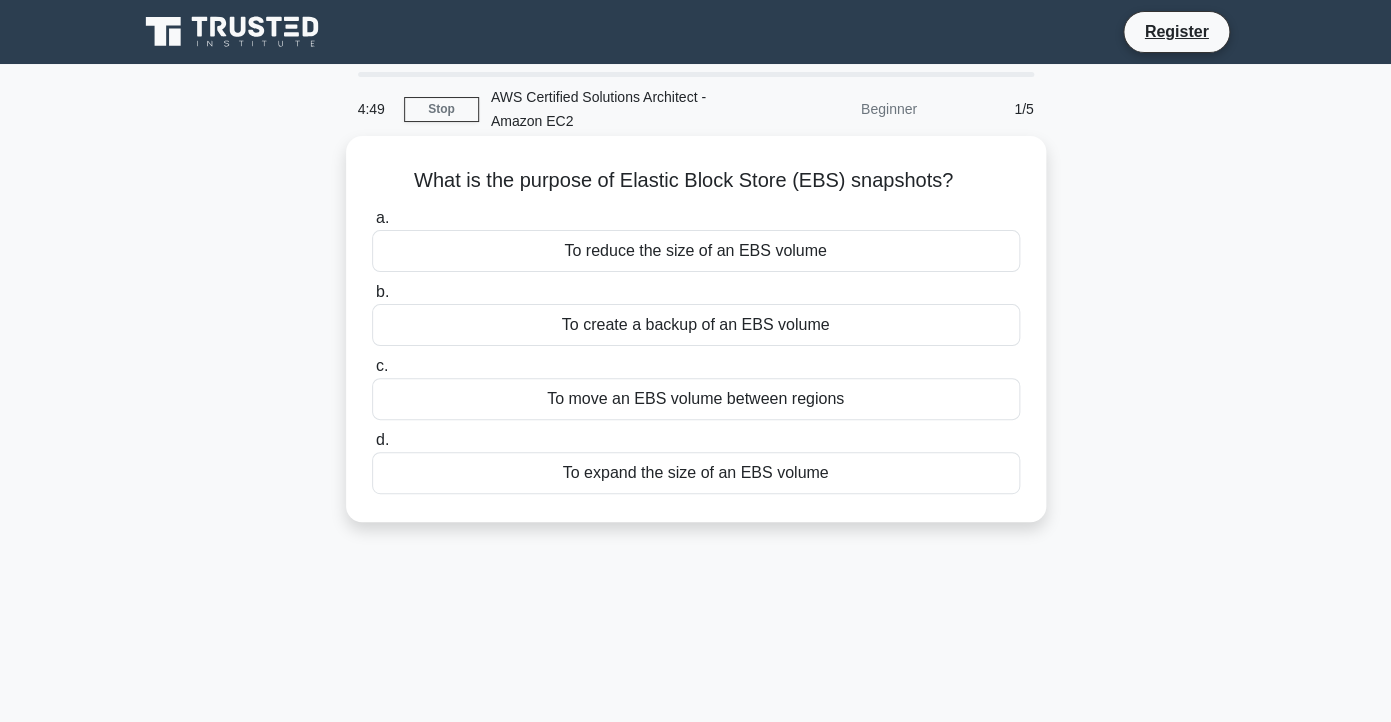 click on "To create a backup of an EBS volume" at bounding box center (696, 325) 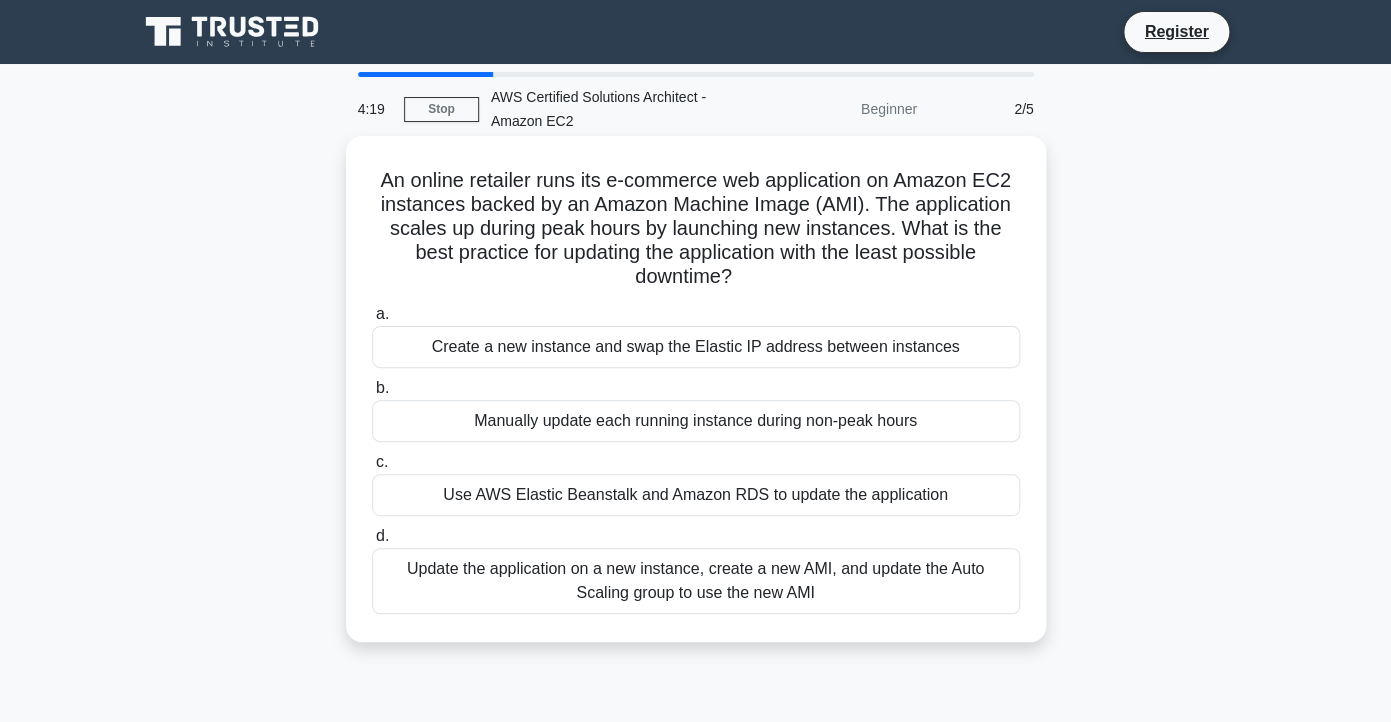 click on "Update the application on a new instance, create a new AMI, and update the Auto Scaling group to use the new AMI" at bounding box center [696, 581] 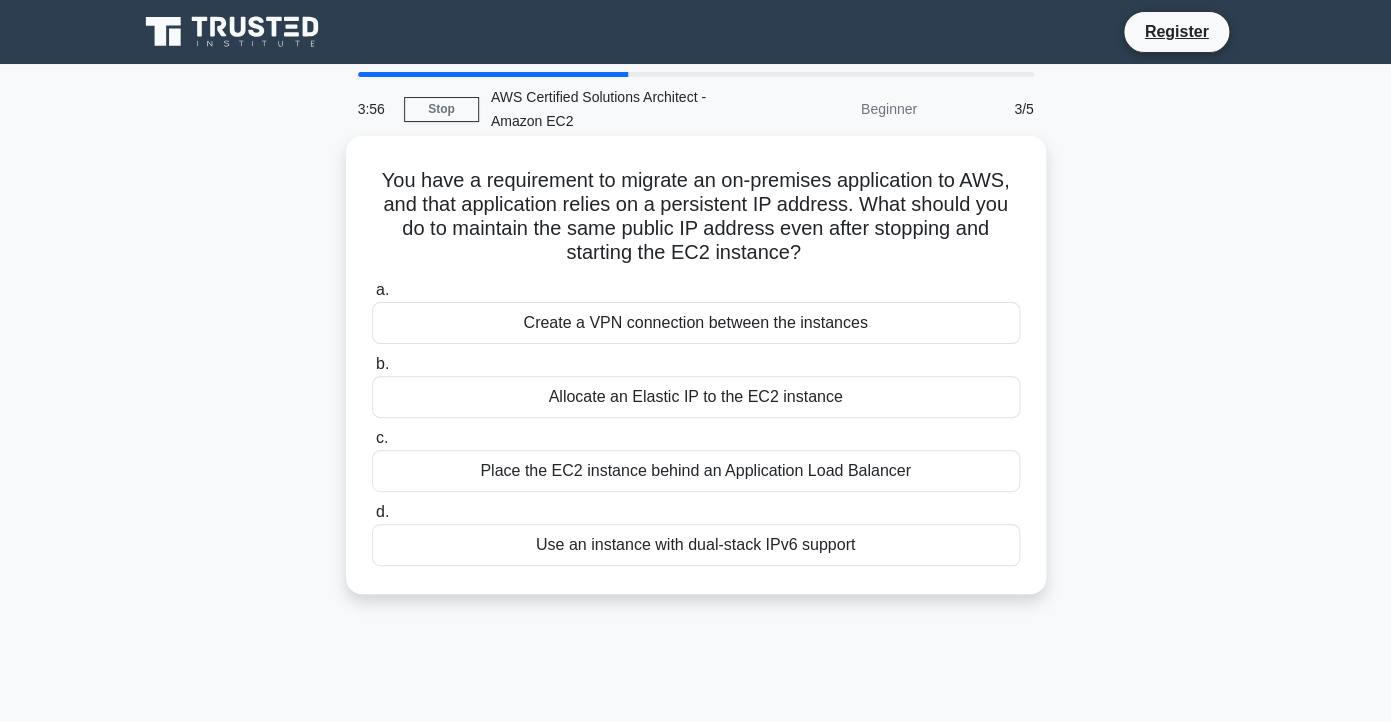 click on "Allocate an Elastic IP to the EC2 instance" at bounding box center (696, 397) 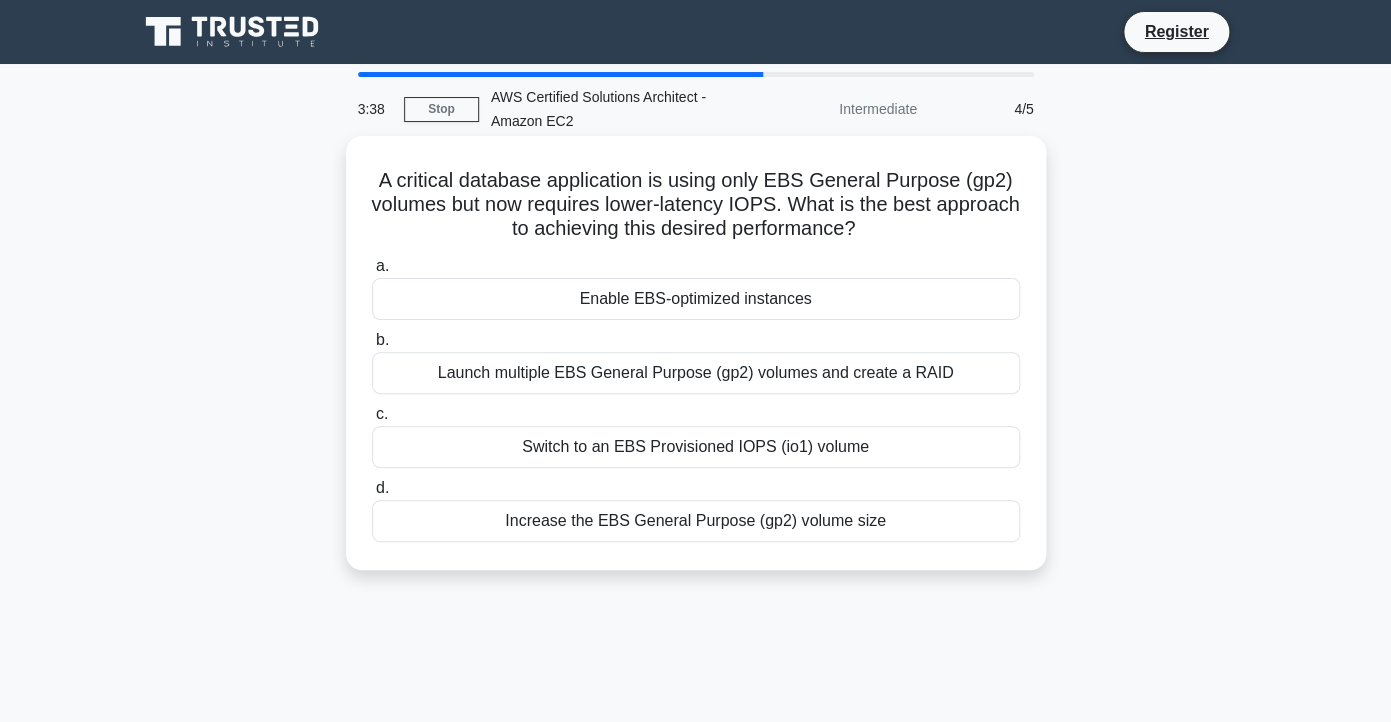 click on "Increase the EBS General Purpose (gp2) volume size" at bounding box center (696, 521) 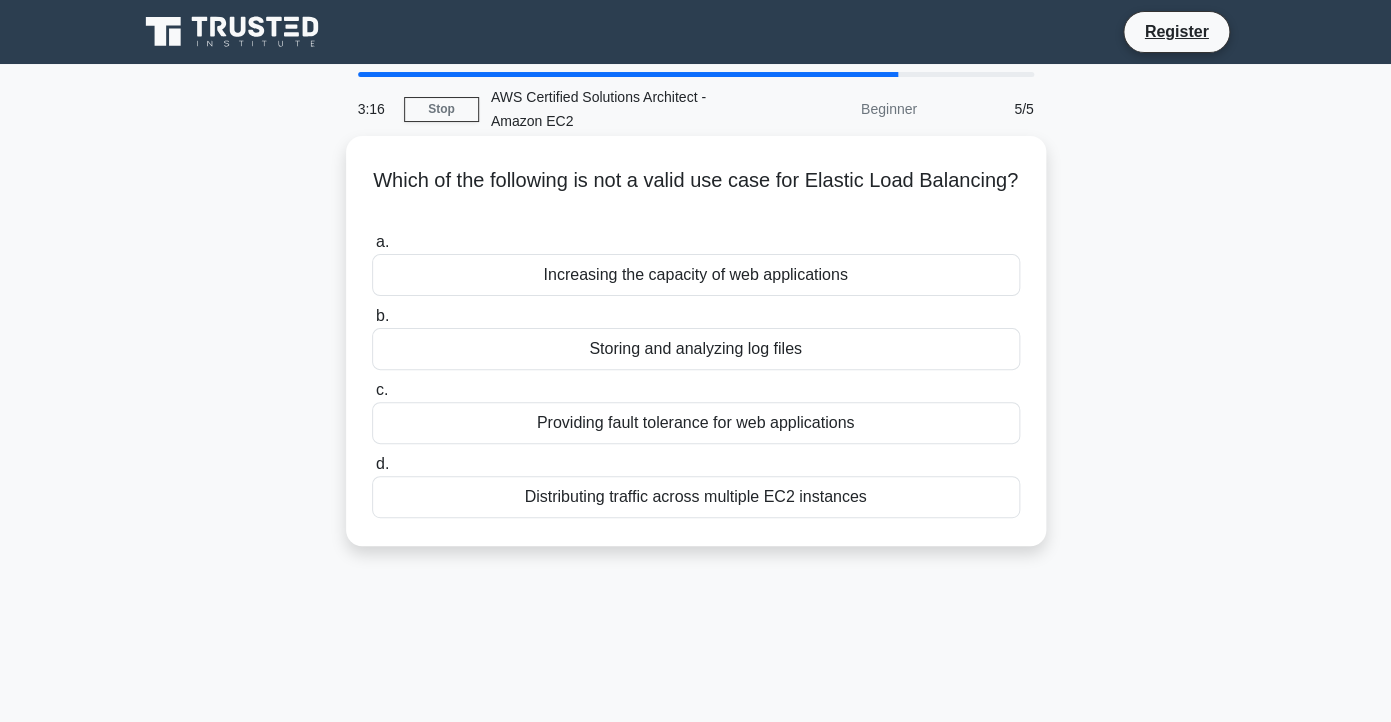 click on "Storing and analyzing log files" at bounding box center (696, 349) 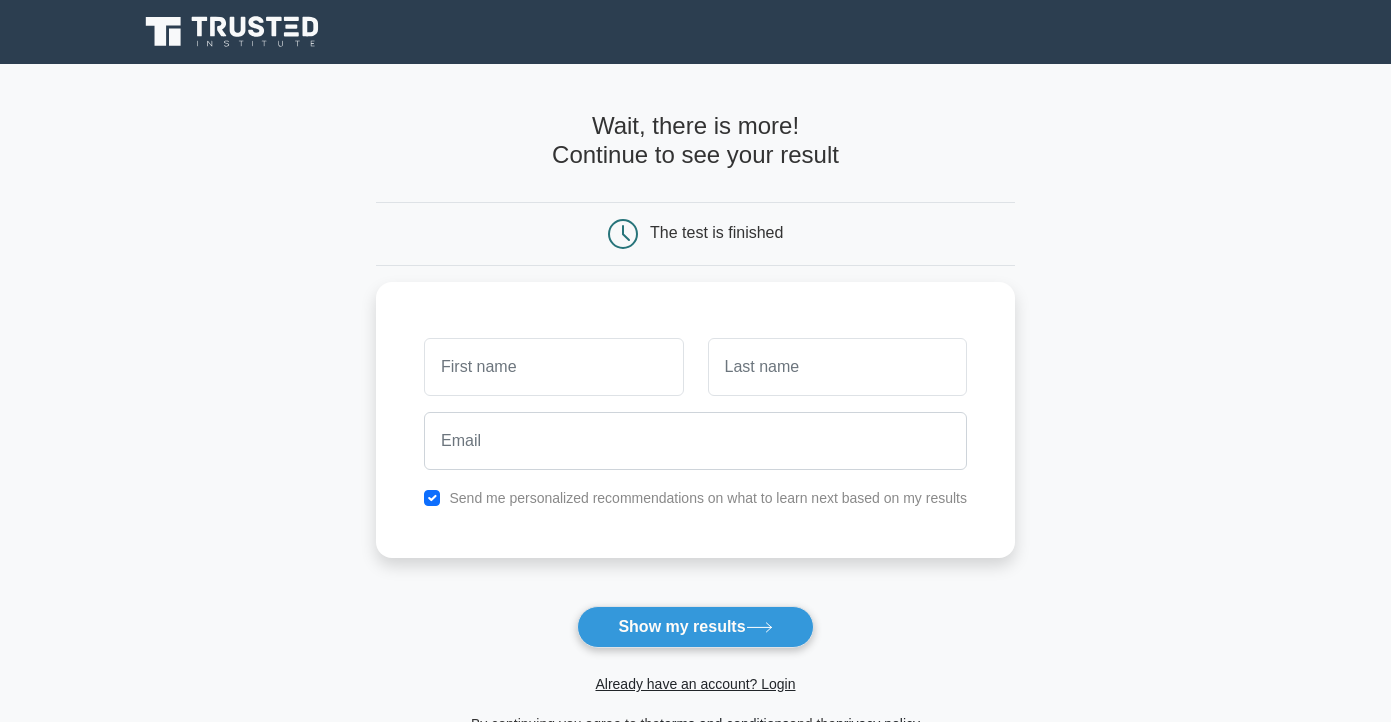 scroll, scrollTop: 0, scrollLeft: 0, axis: both 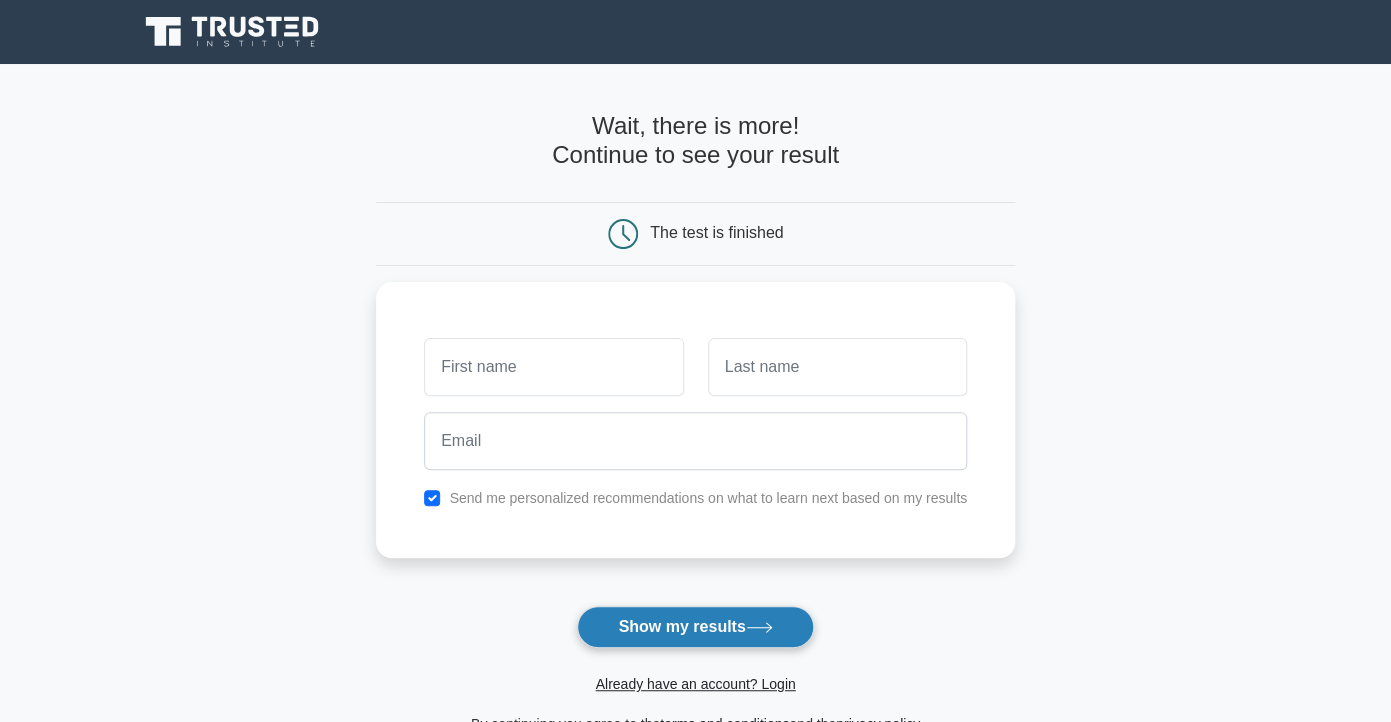click on "Show my results" at bounding box center (695, 627) 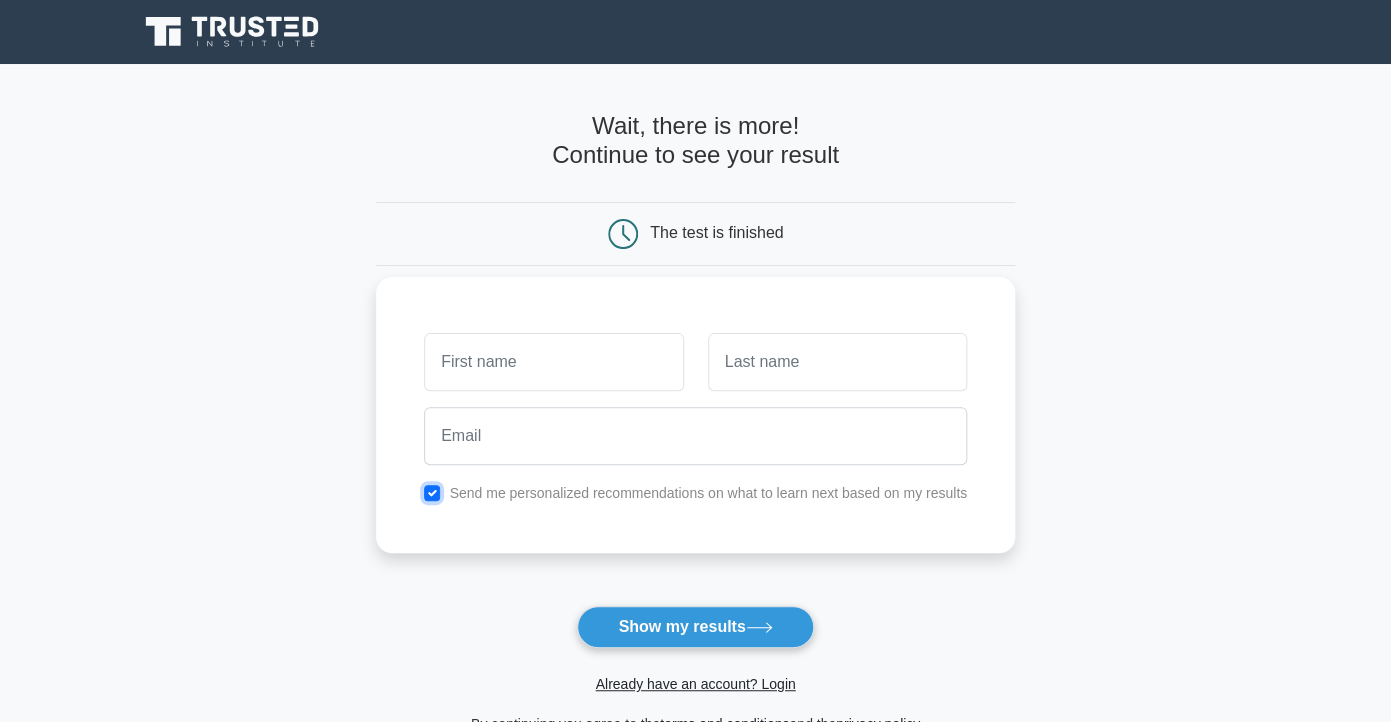 click at bounding box center [432, 493] 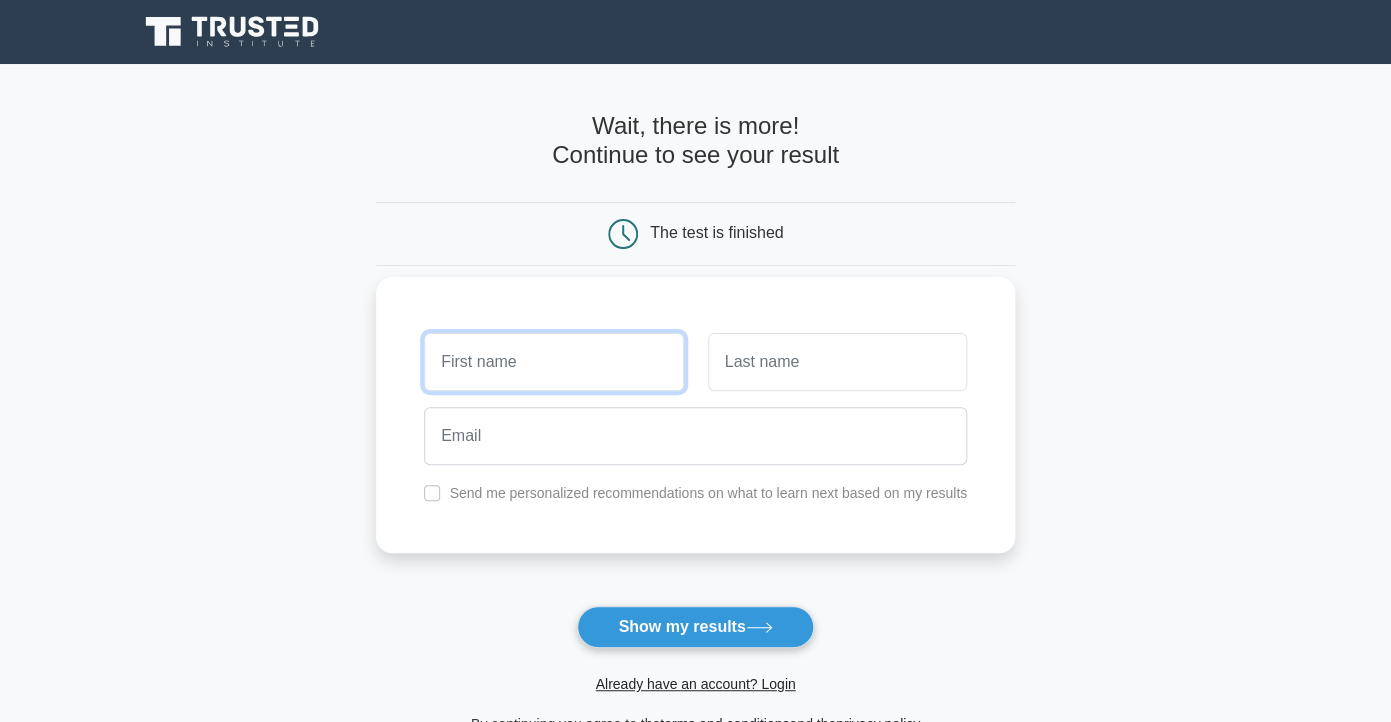 click at bounding box center (553, 362) 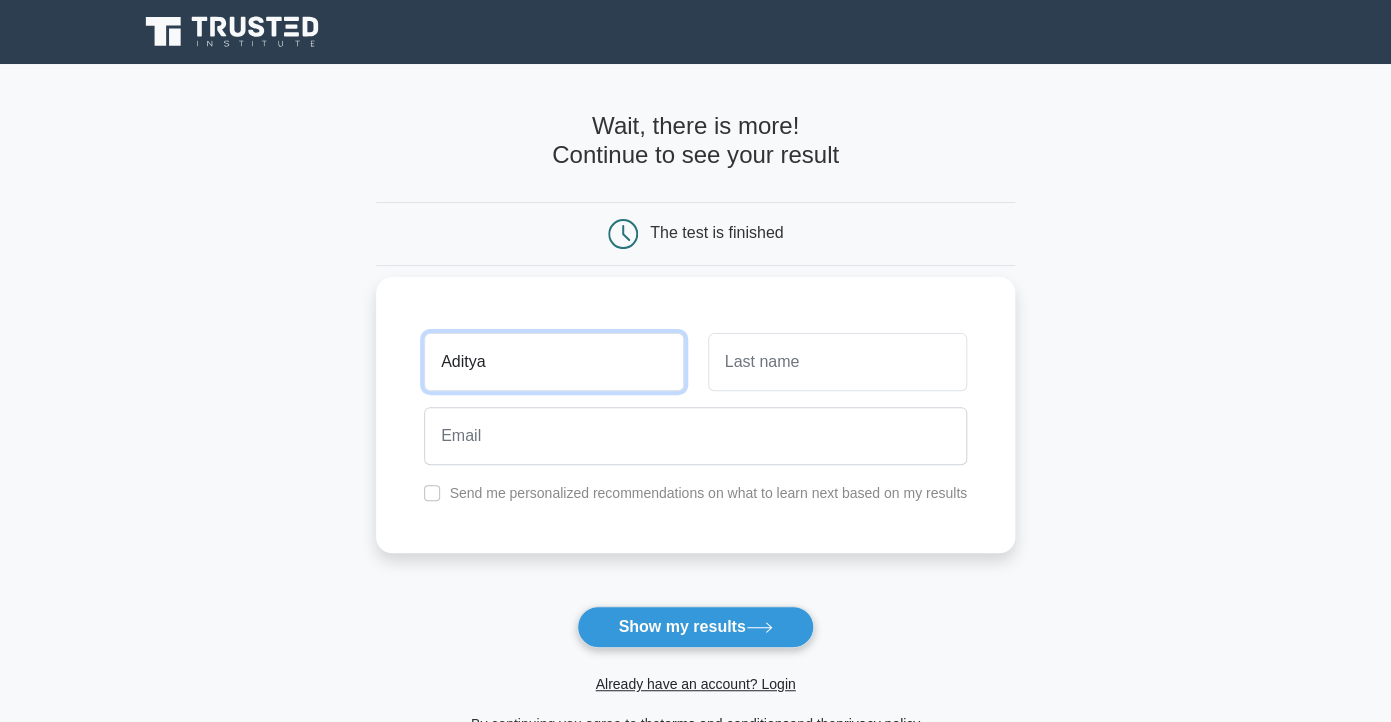 type on "Aditya" 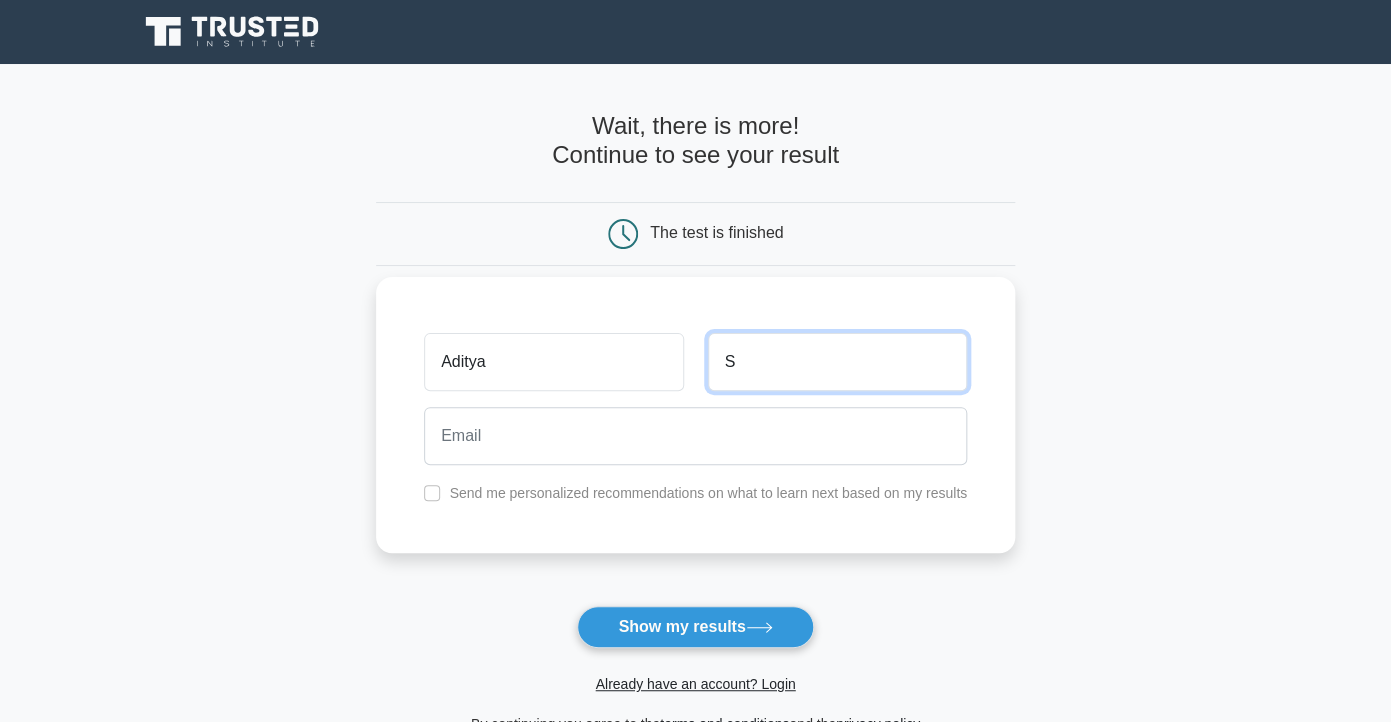 type on "S" 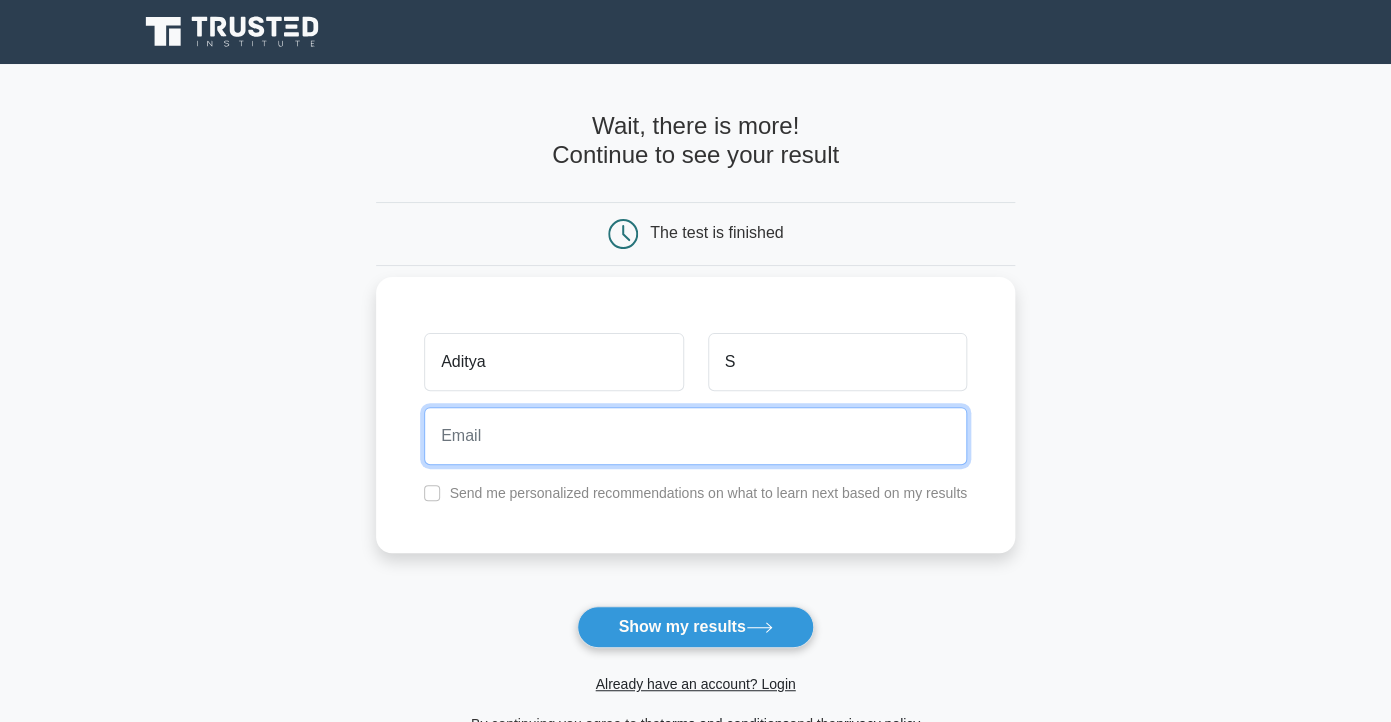 click at bounding box center (695, 436) 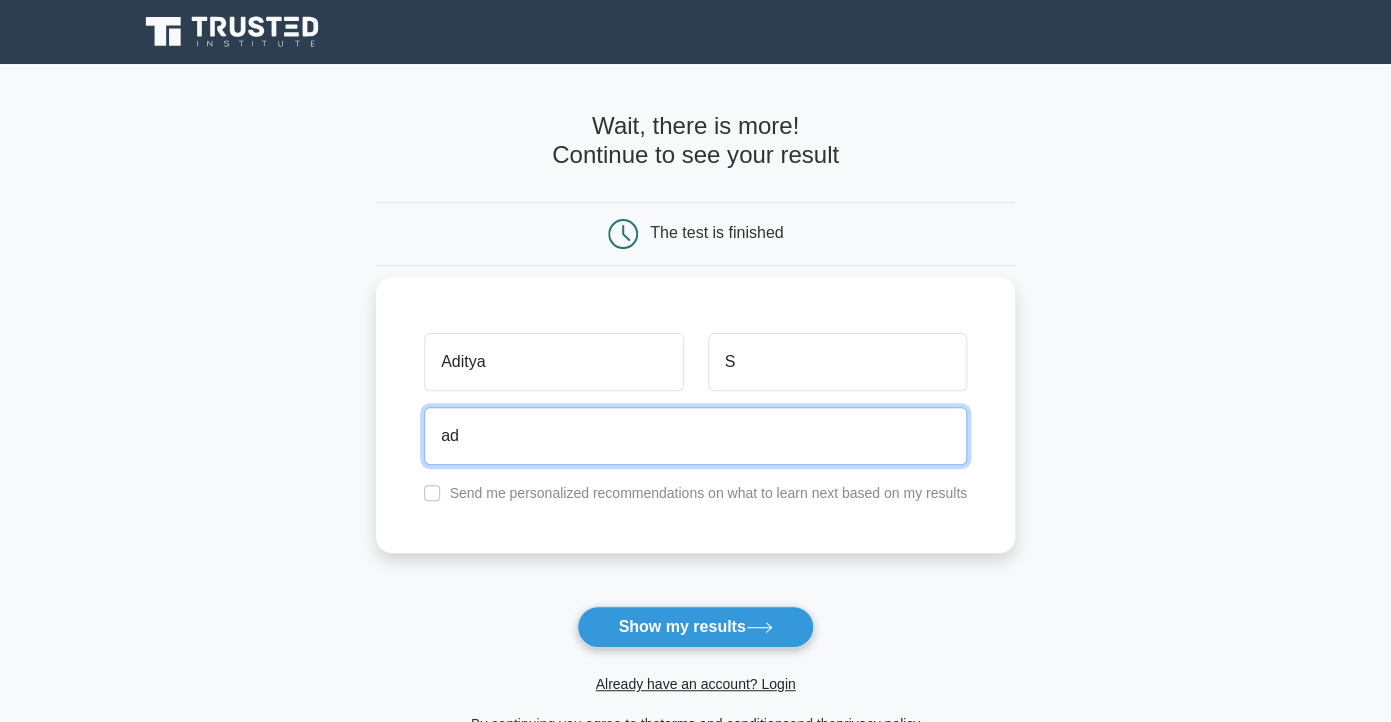 type on "a" 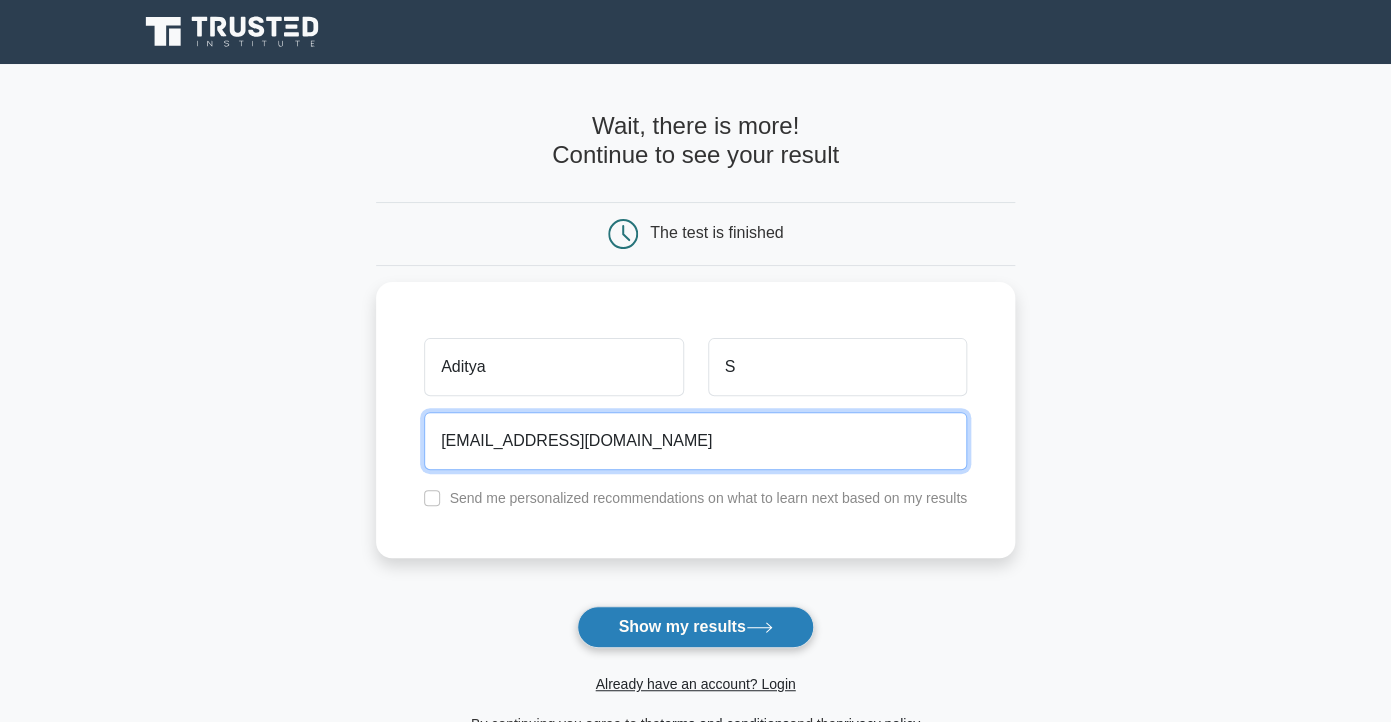 type on "avionadis@gmail.com" 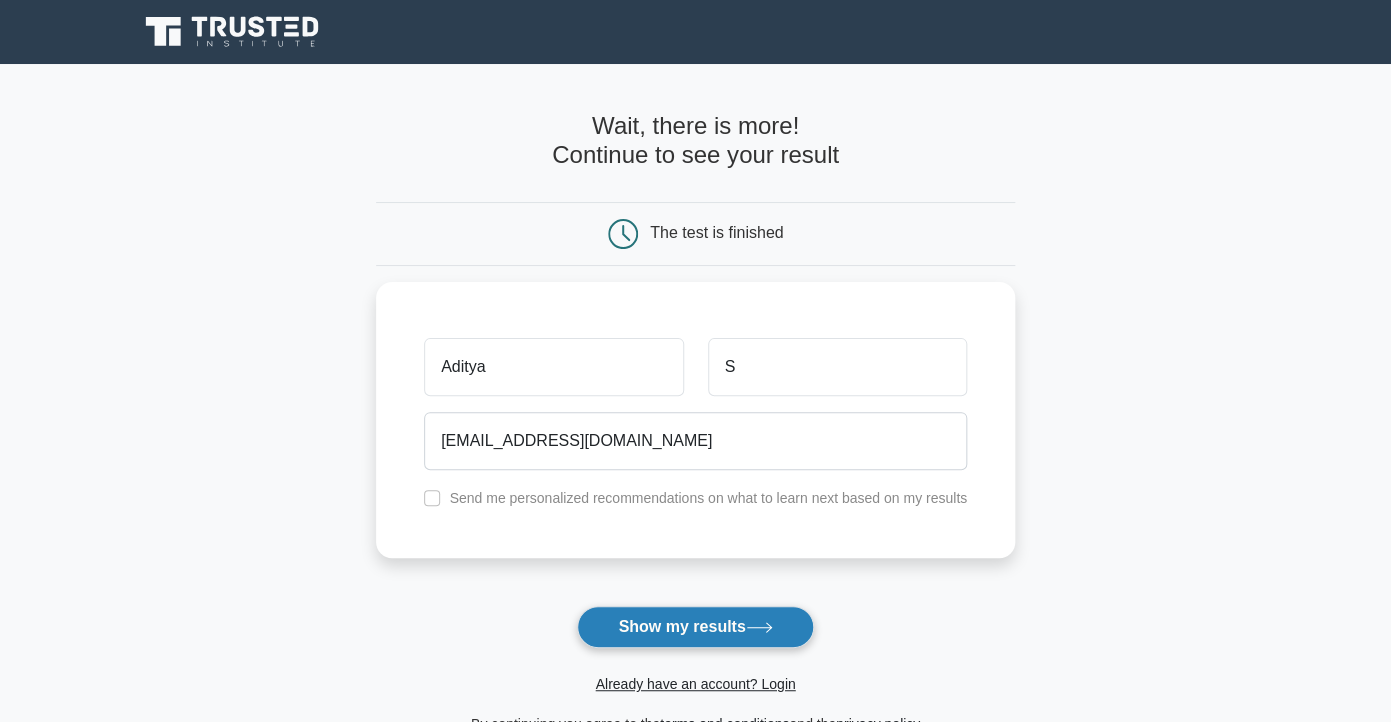 click on "Show my results" at bounding box center [695, 627] 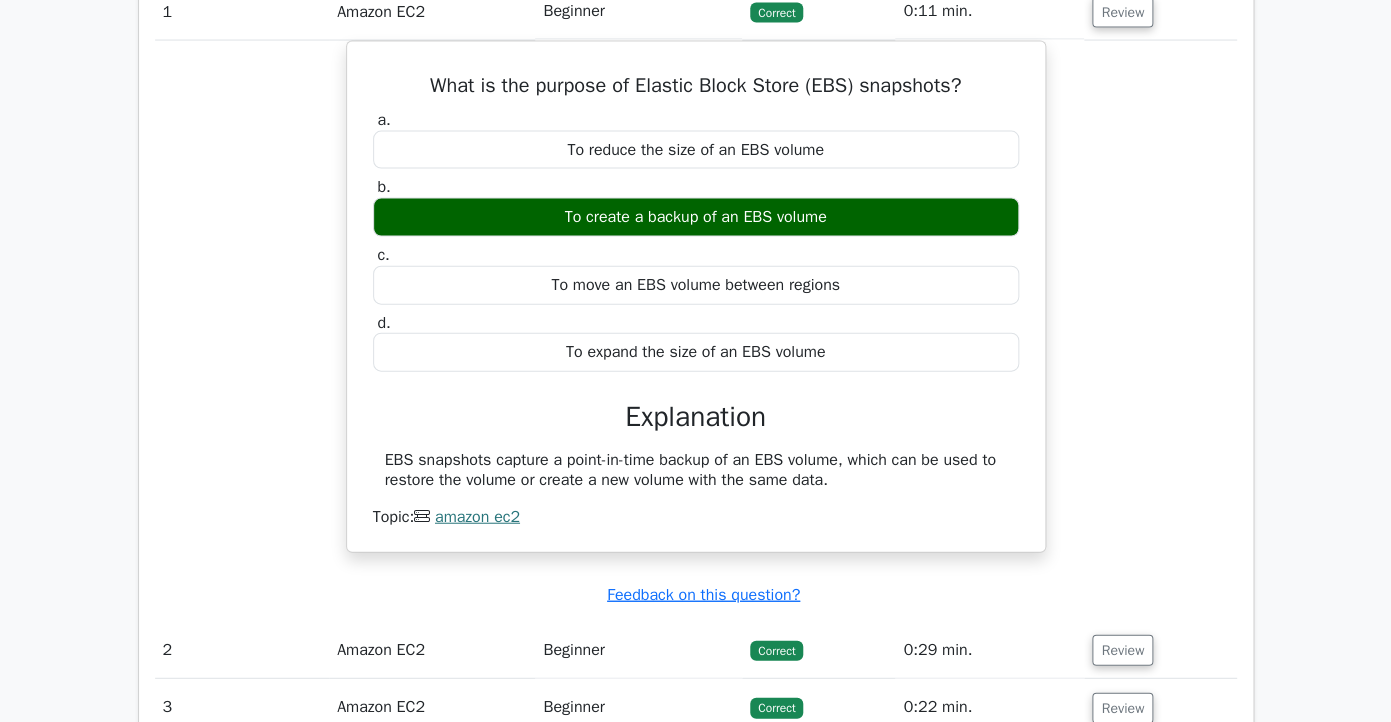 scroll, scrollTop: 1890, scrollLeft: 0, axis: vertical 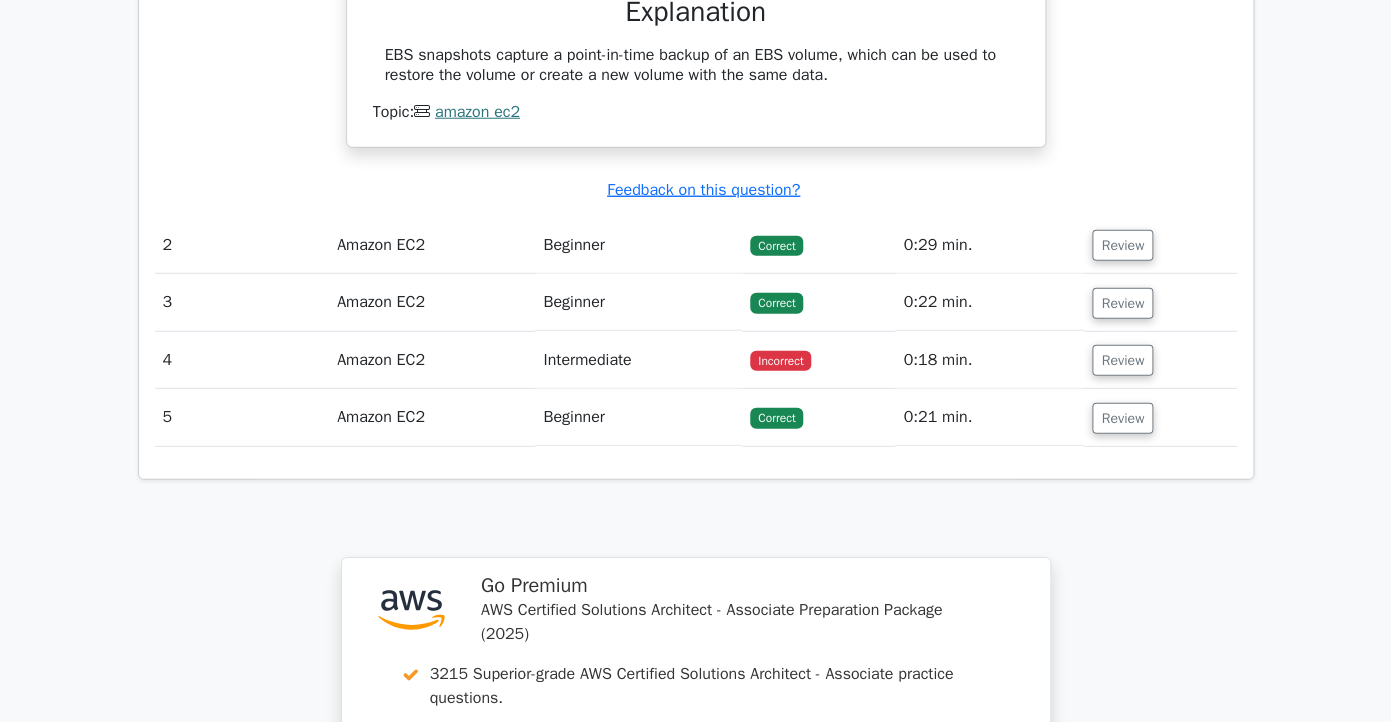 click on "Amazon EC2" at bounding box center [432, 360] 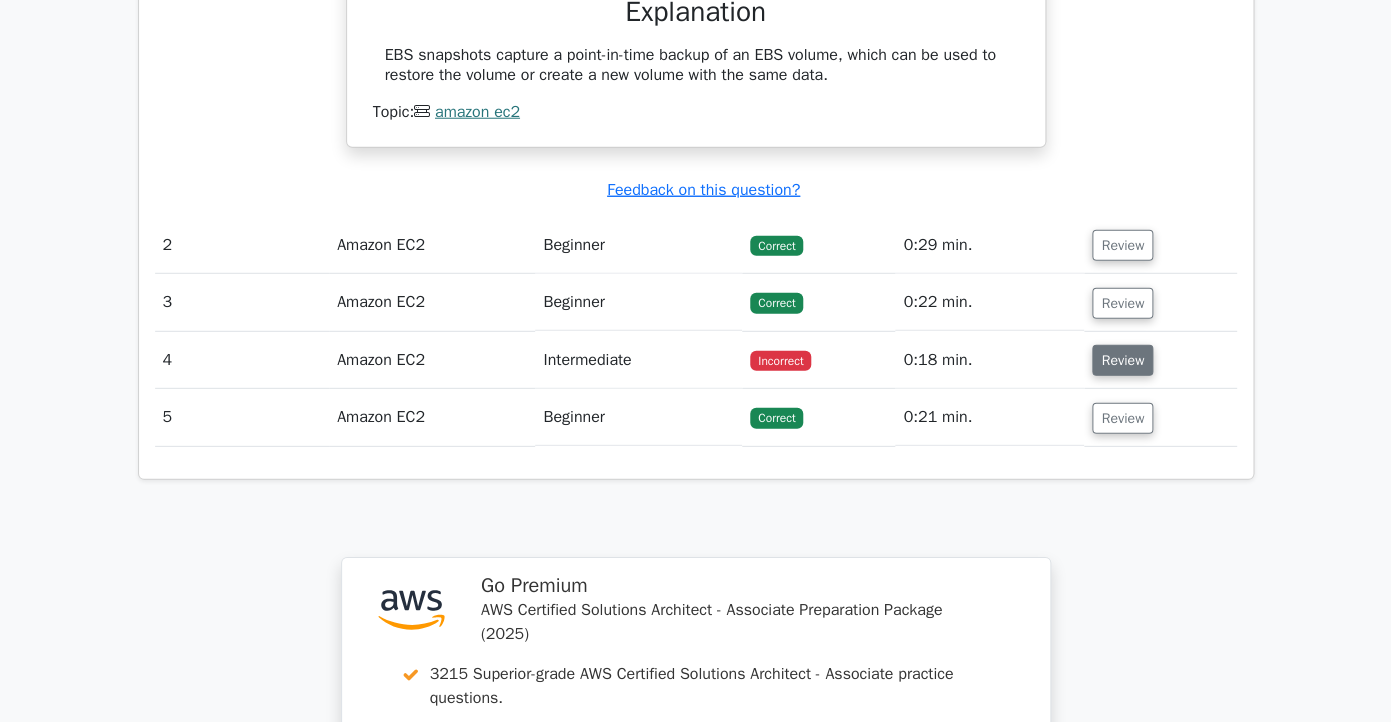 click on "Review" at bounding box center (1122, 360) 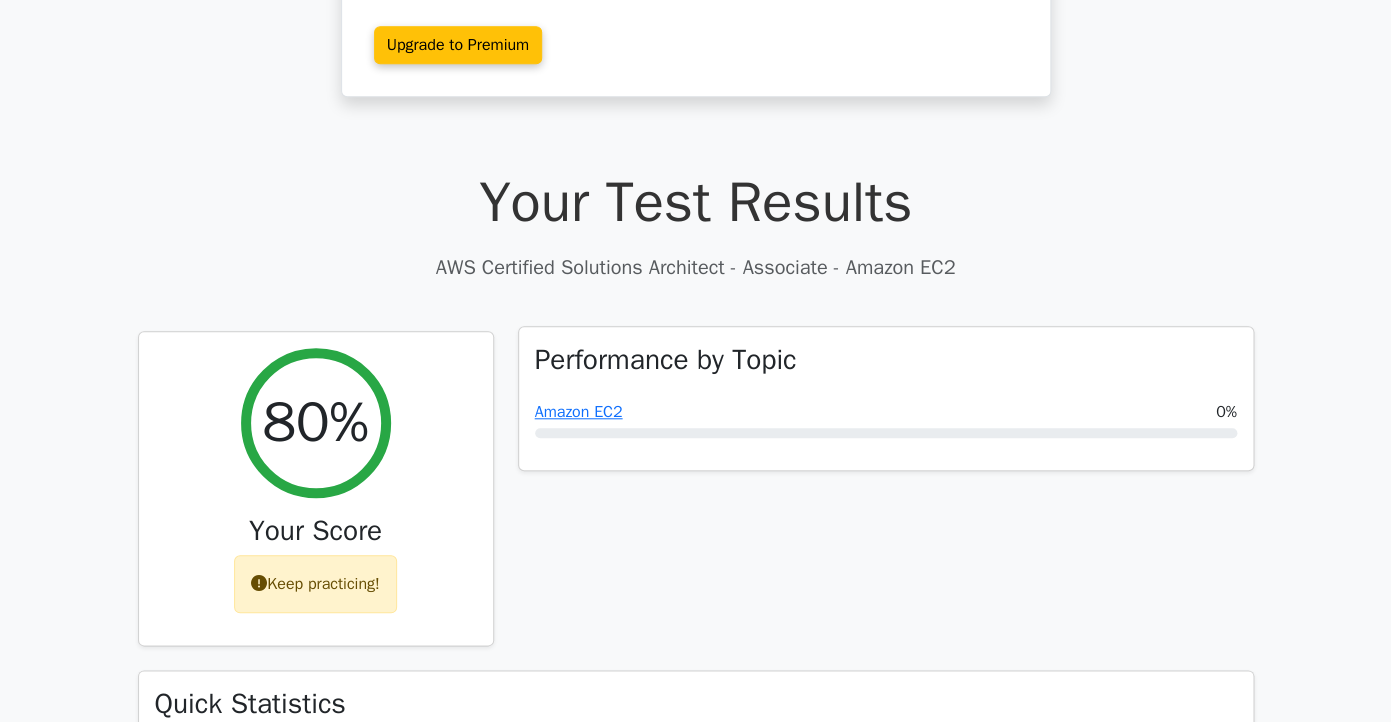 scroll, scrollTop: 0, scrollLeft: 0, axis: both 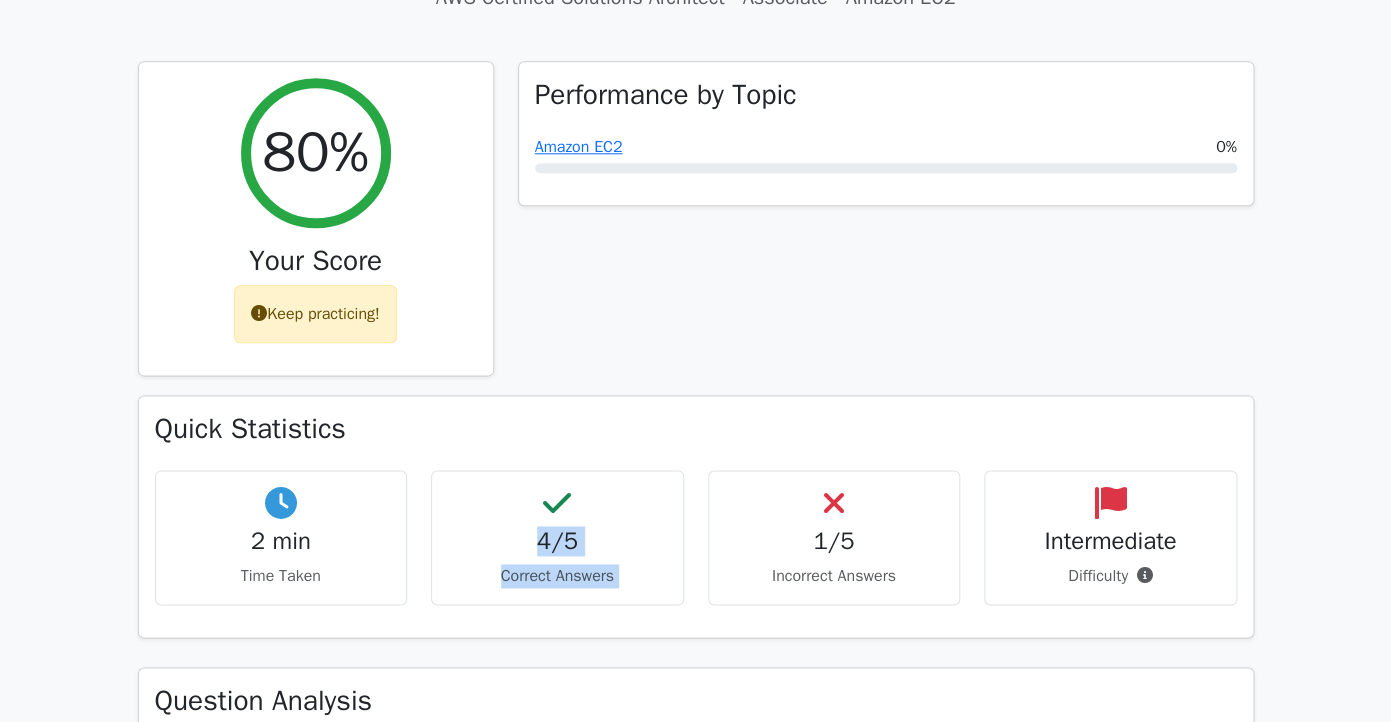 drag, startPoint x: 801, startPoint y: 540, endPoint x: 483, endPoint y: 544, distance: 318.02515 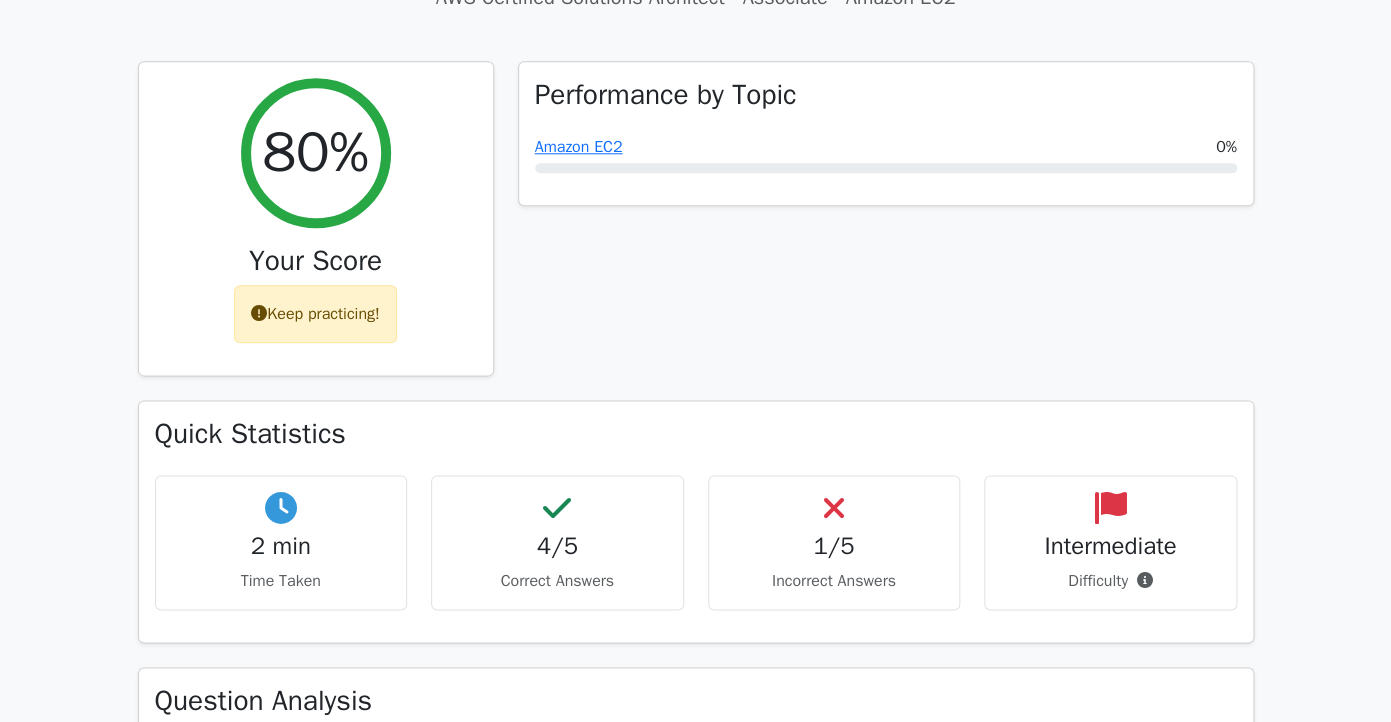 click on "Performance by Topic
Amazon EC2
0%" at bounding box center (886, 231) 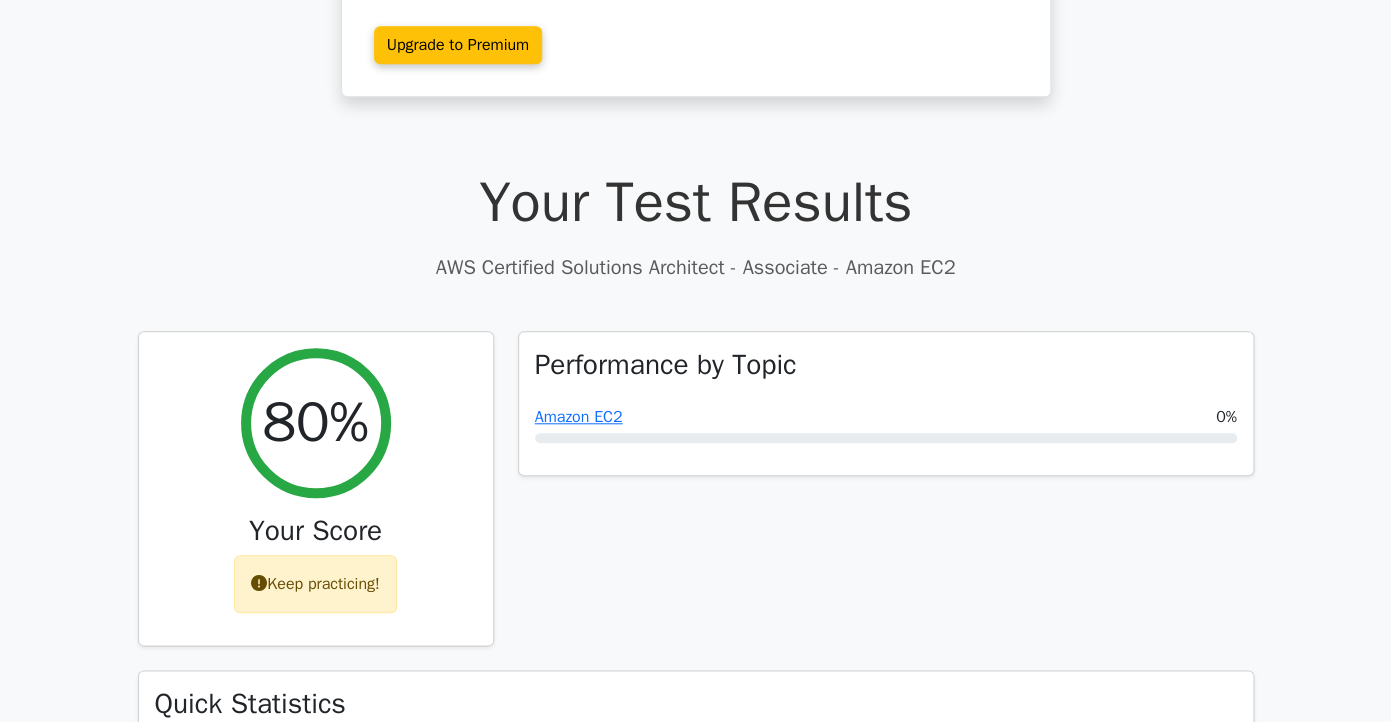 scroll, scrollTop: 0, scrollLeft: 0, axis: both 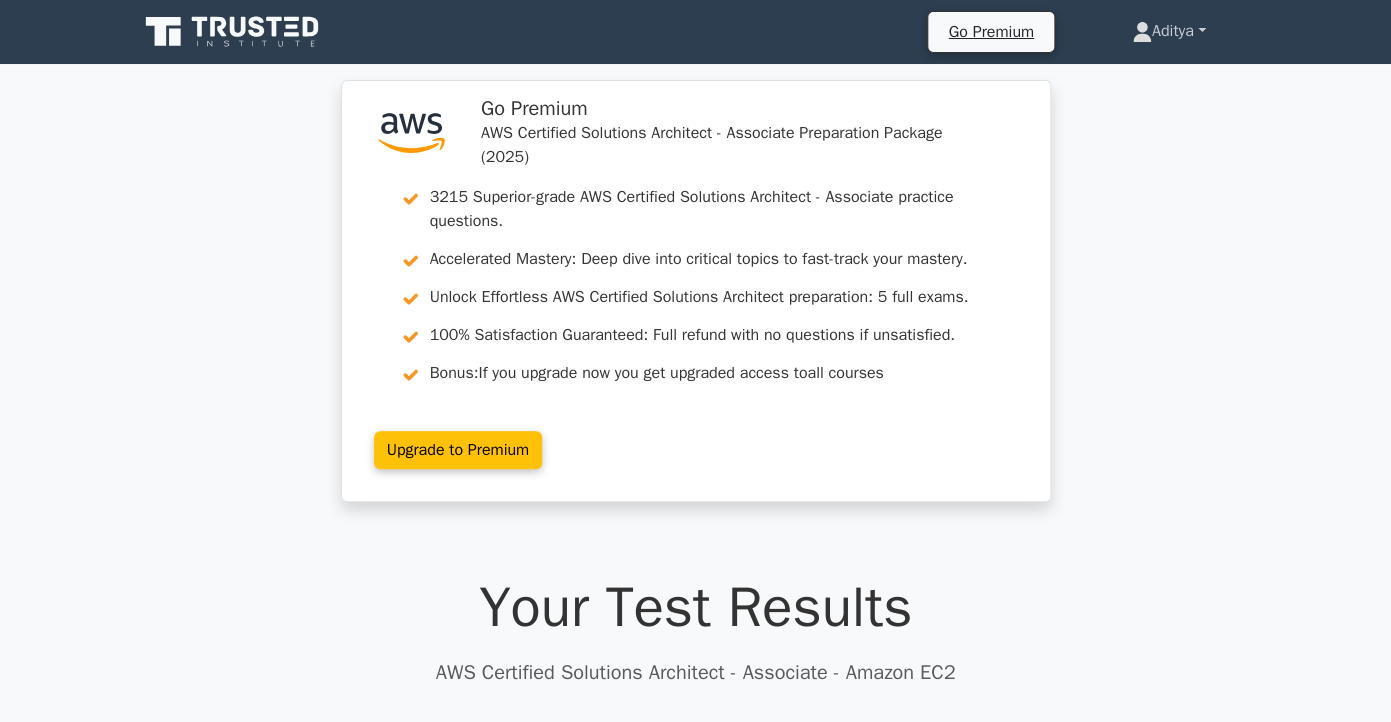 click on "Aditya" at bounding box center (1169, 31) 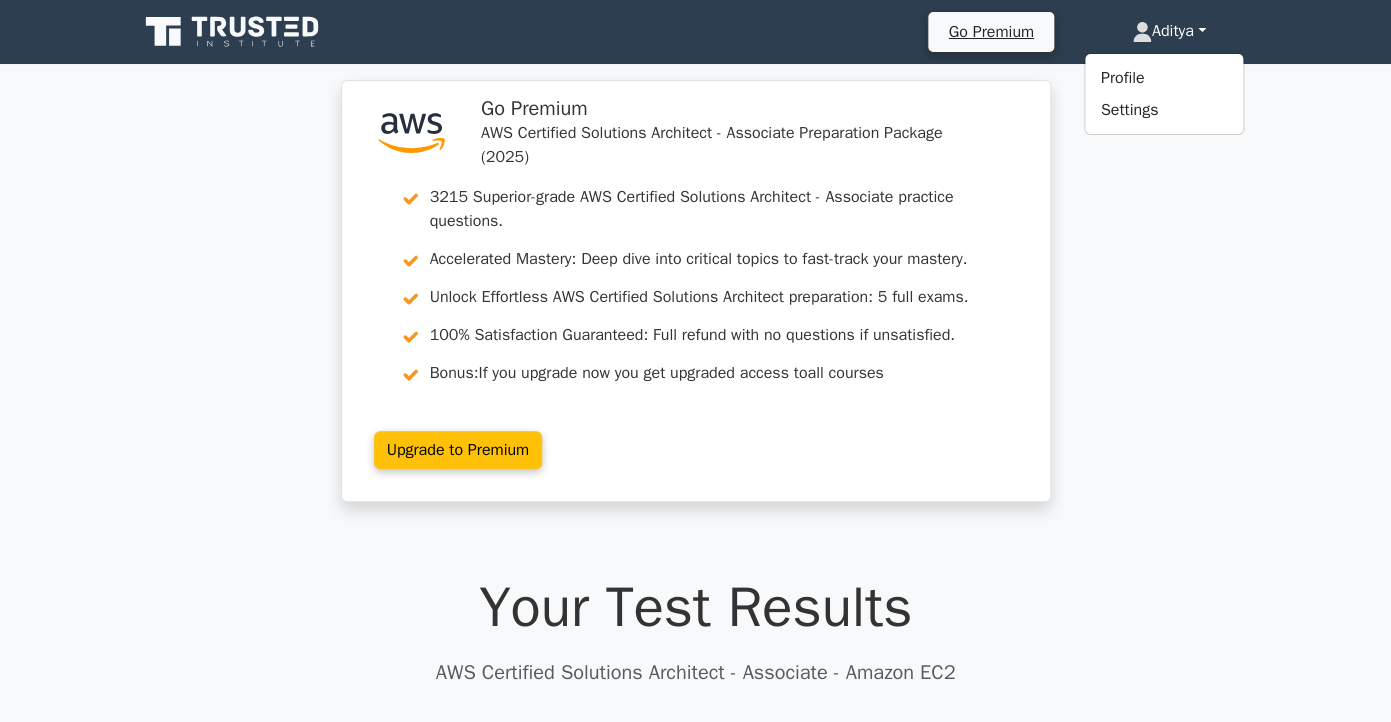 click on ".st0{fill:#252F3E;} .st1{fill-rule:evenodd;clip-rule:evenodd;fill:#FF9900;}
Go Premium
AWS Certified Solutions Architect - Associate Preparation Package (2025)
3215 Superior-grade  AWS Certified Solutions Architect - Associate practice questions.
Accelerated Mastery: Deep dive into critical topics to fast-track your mastery.
Unlock Effortless AWS Certified Solutions Architect preparation: 5 full exams.
Bonus: all courses" at bounding box center (695, 303) 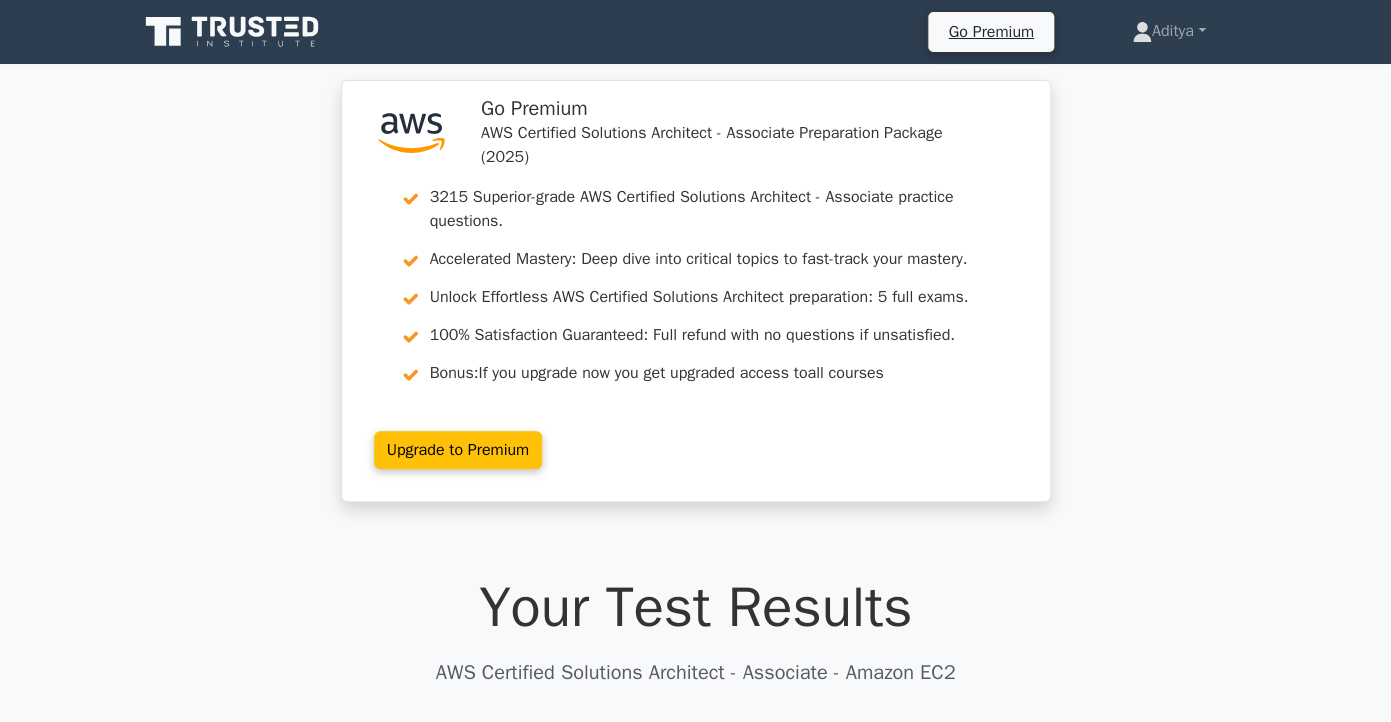 click on "Go Premium
Aditya
Profile" at bounding box center [695, 32] 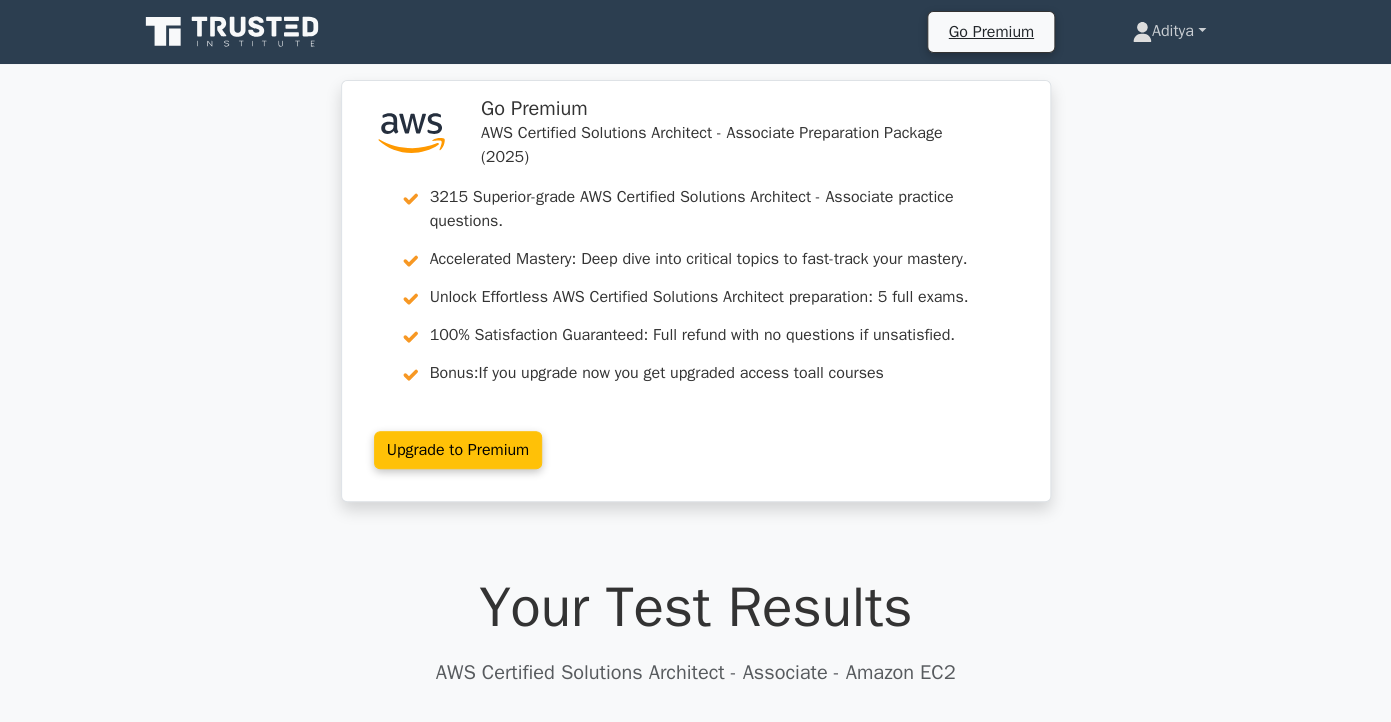 click on "Aditya" at bounding box center [1169, 31] 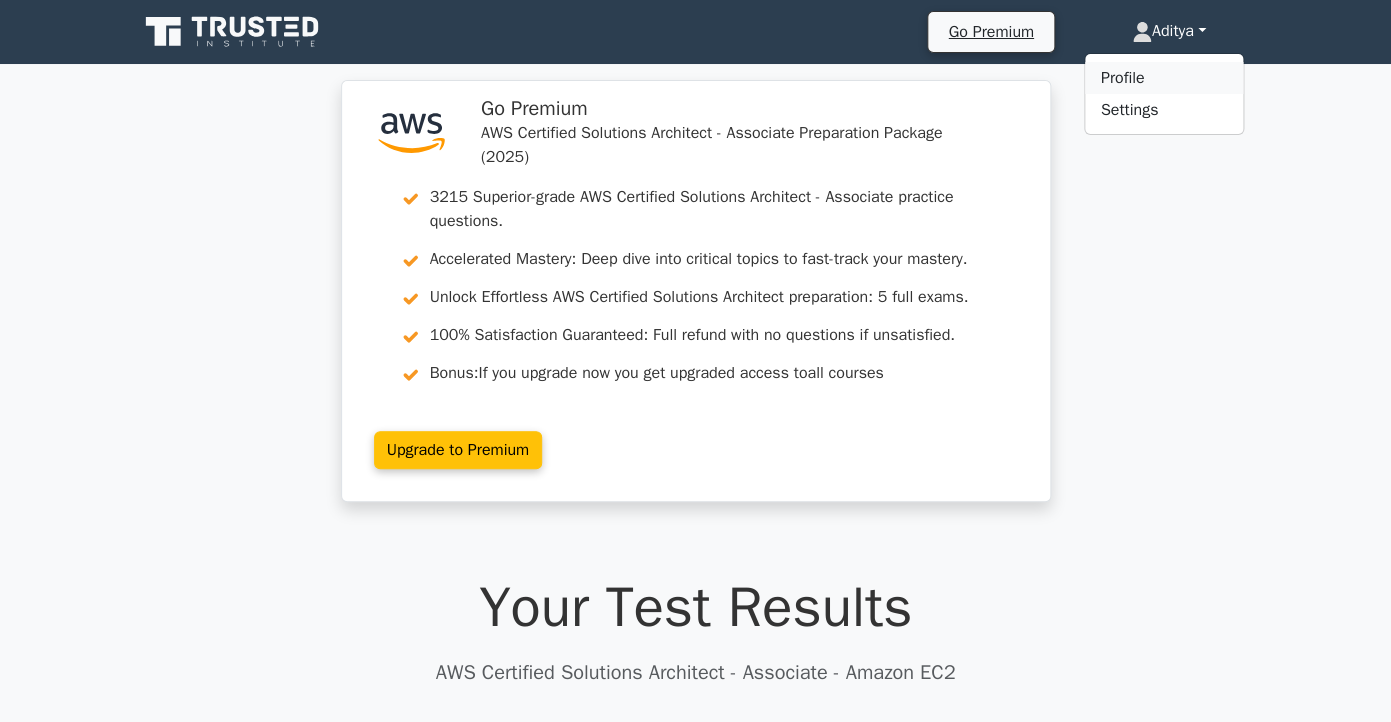 click on "Profile" at bounding box center [1164, 78] 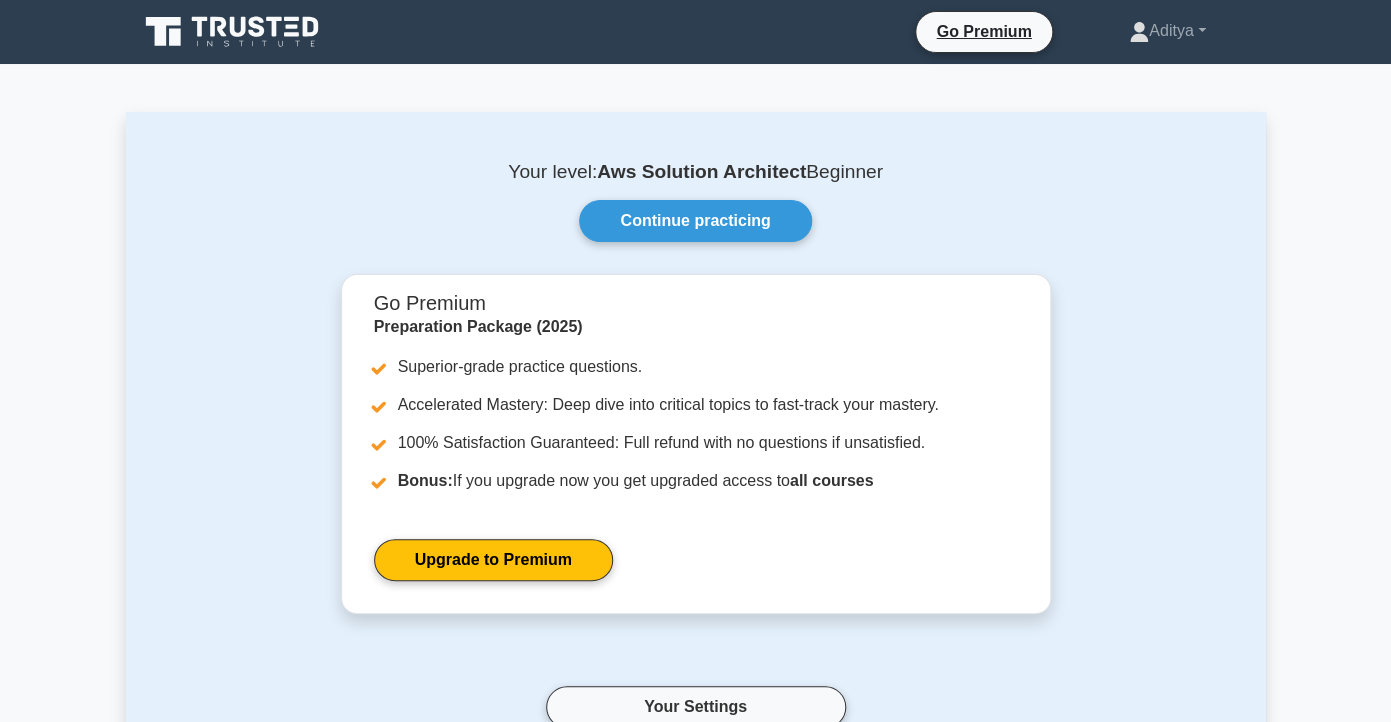 scroll, scrollTop: 482, scrollLeft: 0, axis: vertical 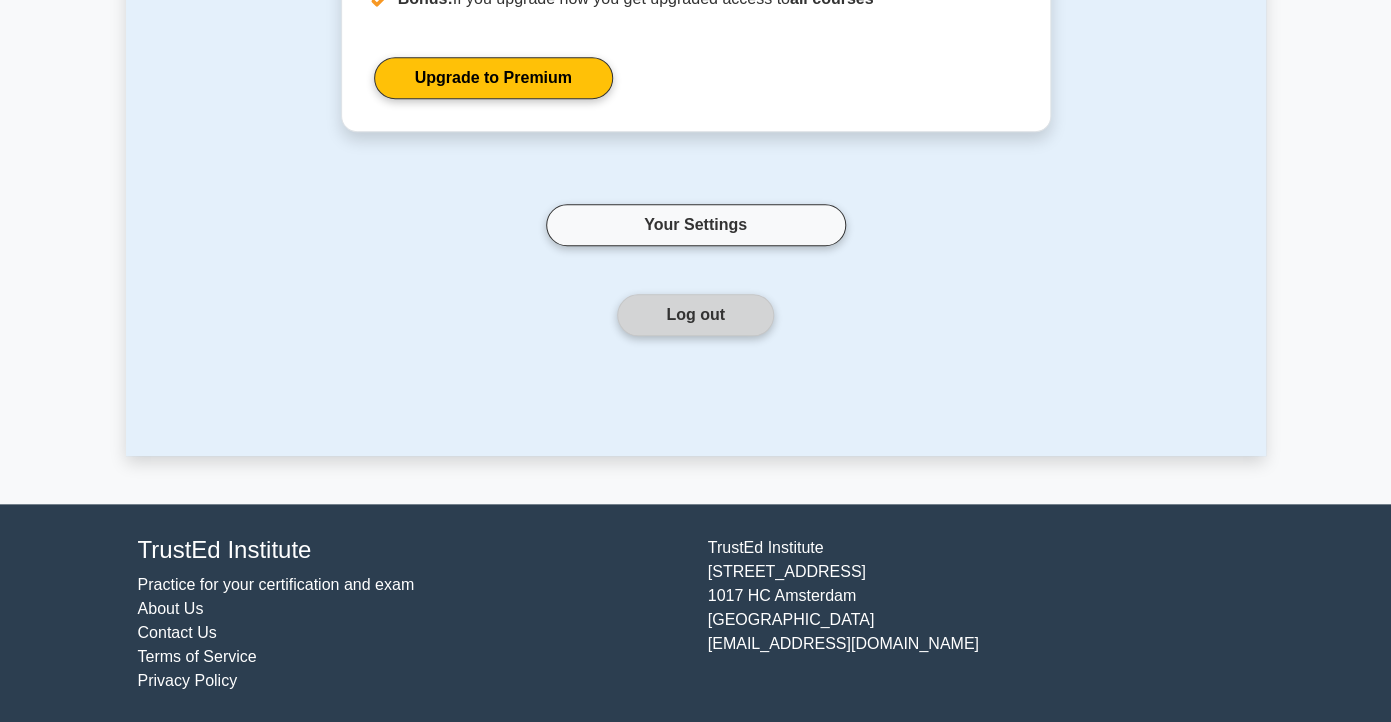 click on "Log out" at bounding box center (695, 315) 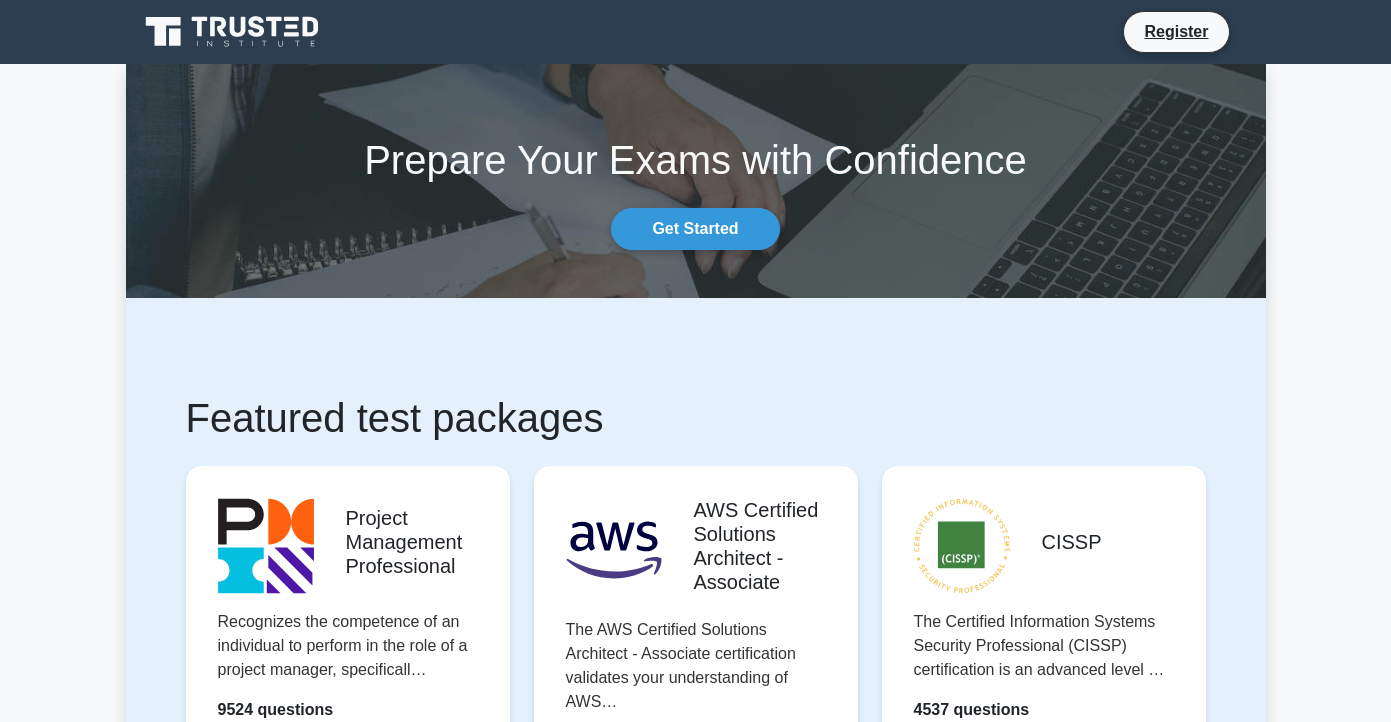 scroll, scrollTop: 0, scrollLeft: 0, axis: both 